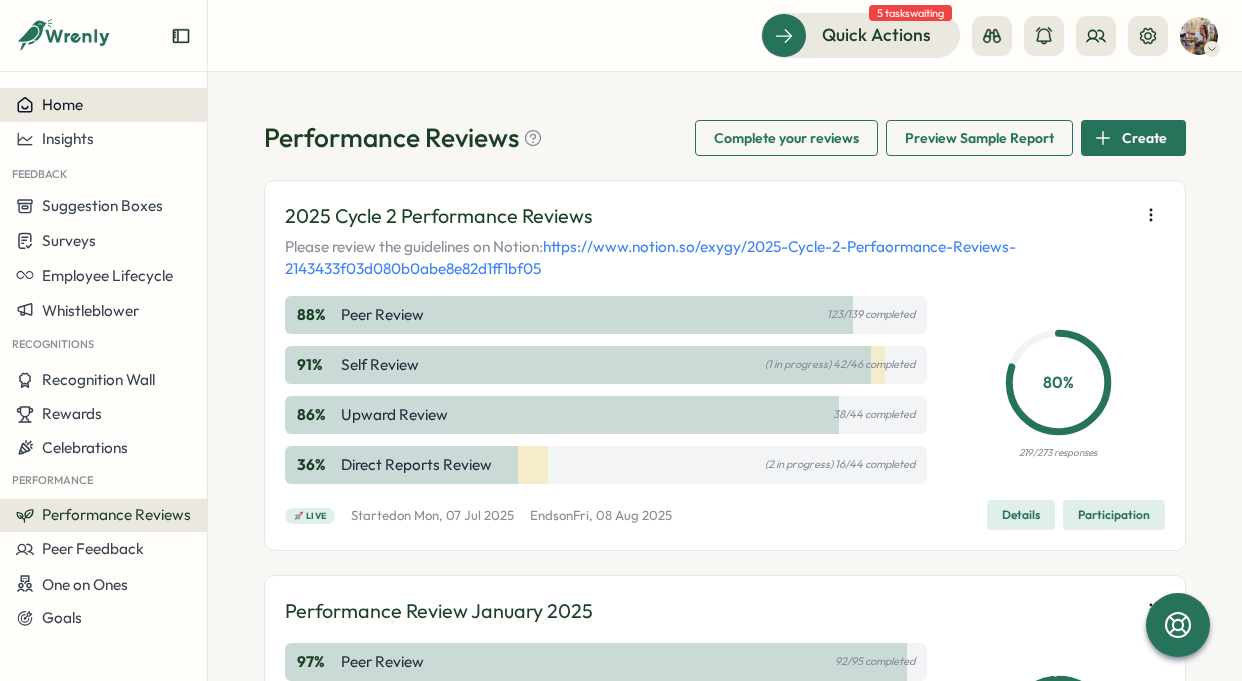 scroll, scrollTop: 0, scrollLeft: 0, axis: both 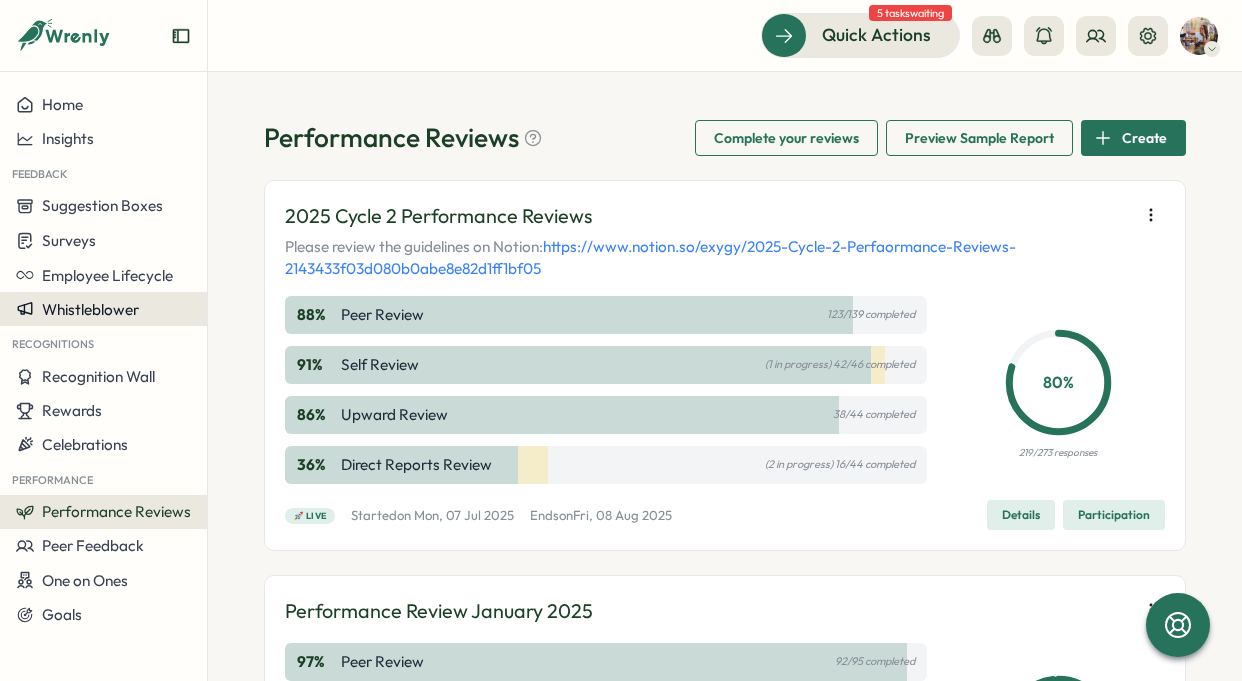 click on "Whistleblower" at bounding box center (90, 309) 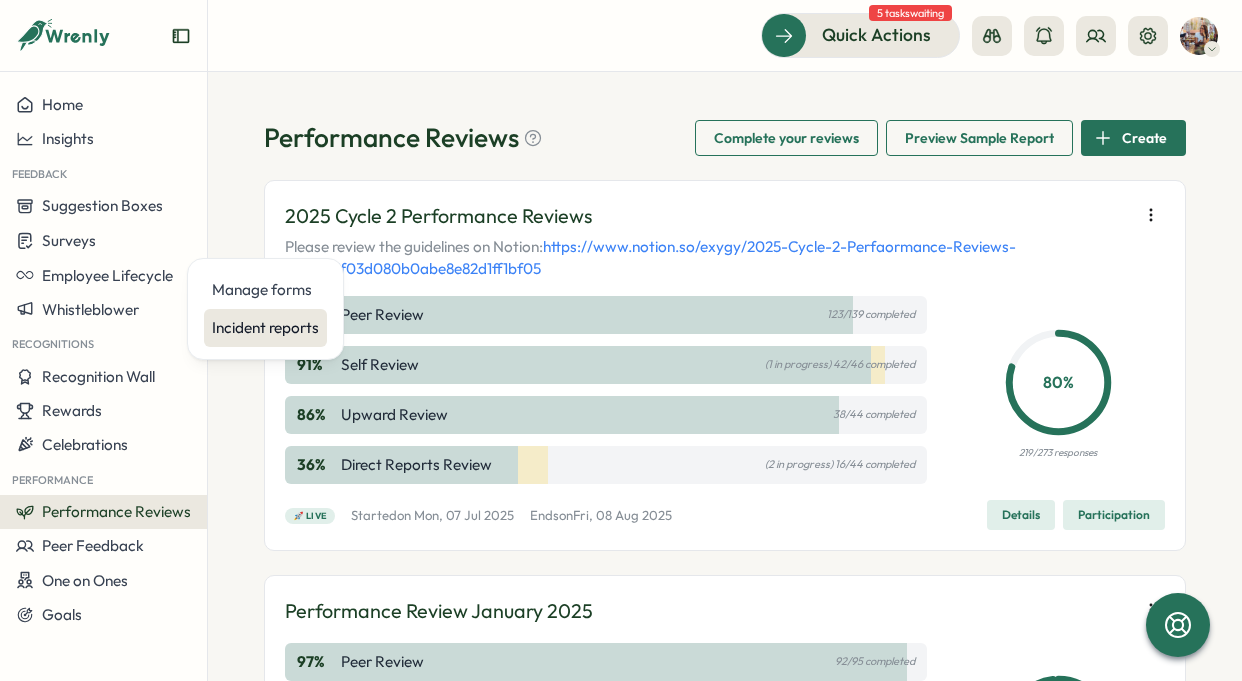 click on "Incident reports" at bounding box center [265, 328] 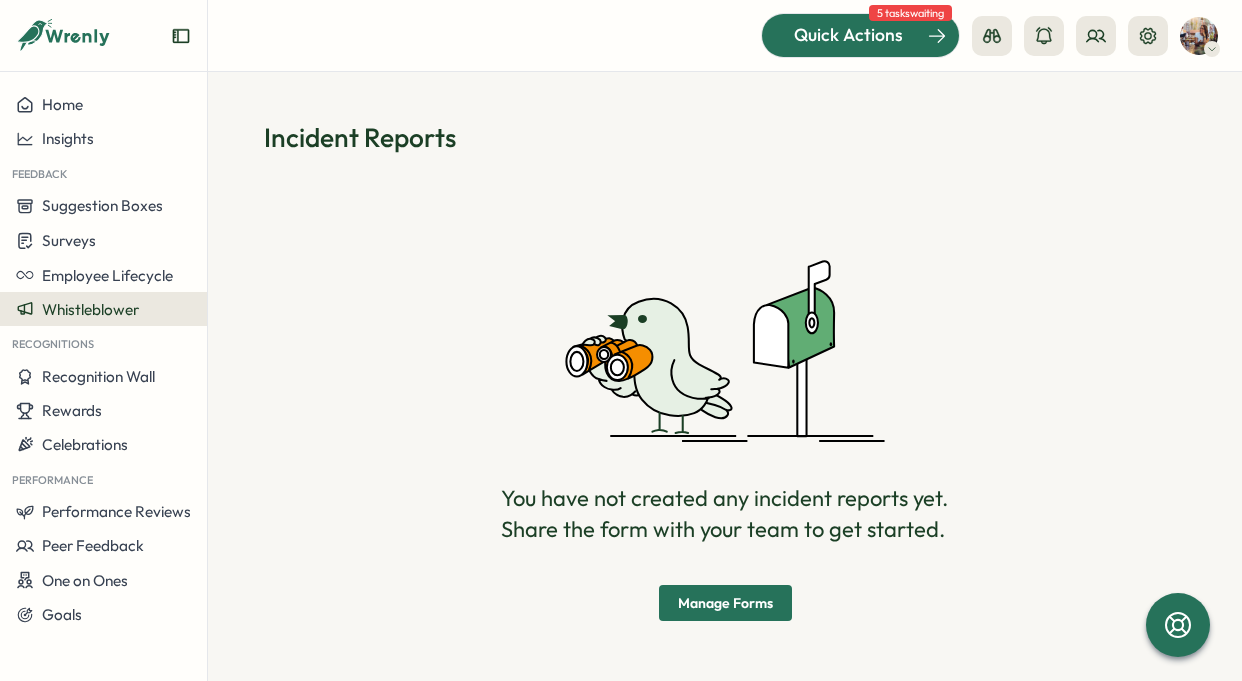 click on "Quick Actions" at bounding box center [848, 35] 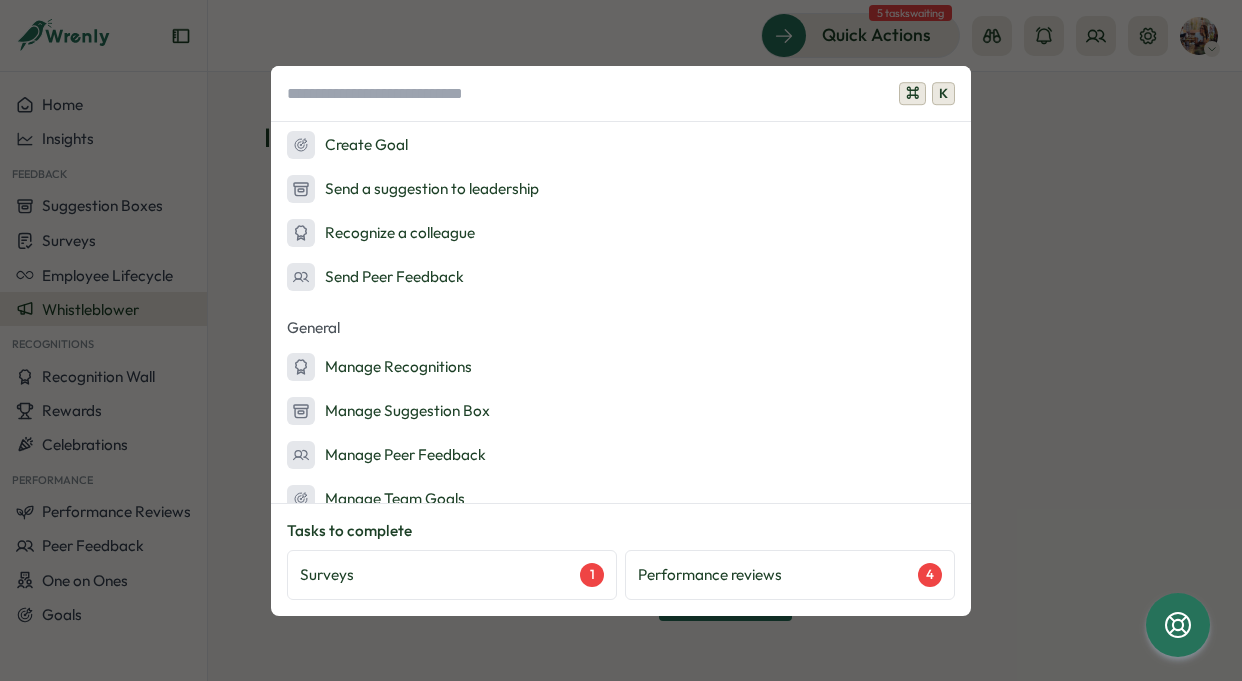 scroll, scrollTop: 289, scrollLeft: 0, axis: vertical 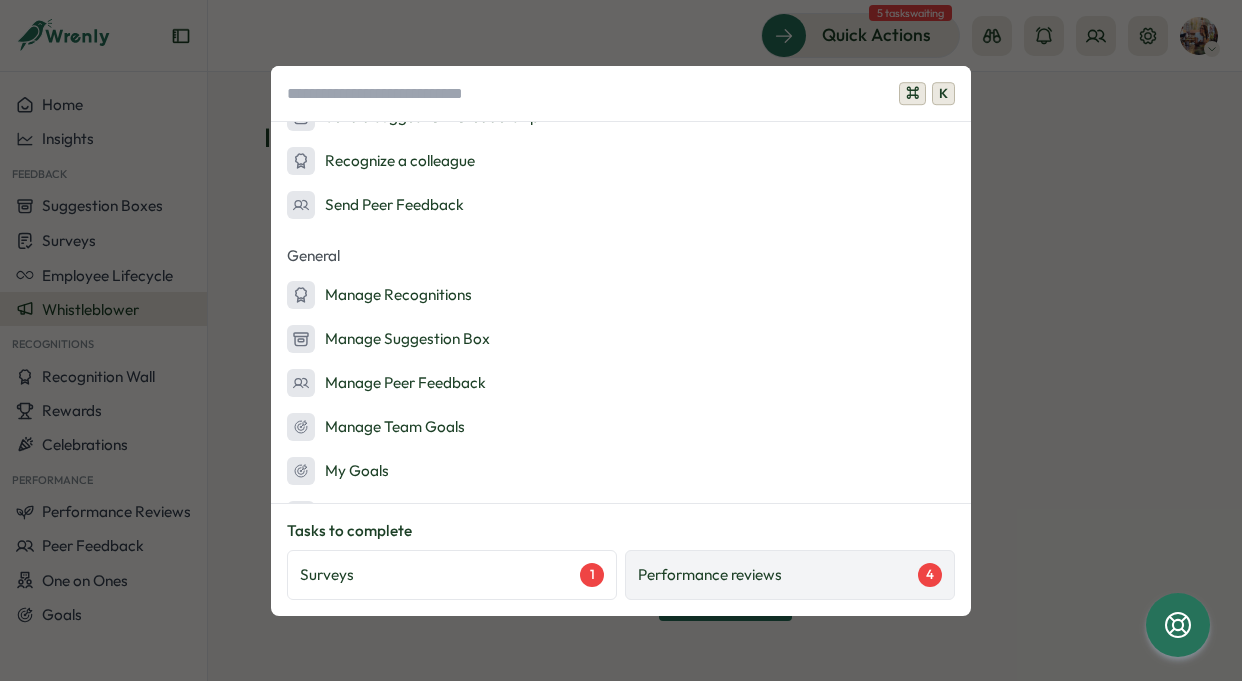 click on "Performance reviews 4" at bounding box center (790, 575) 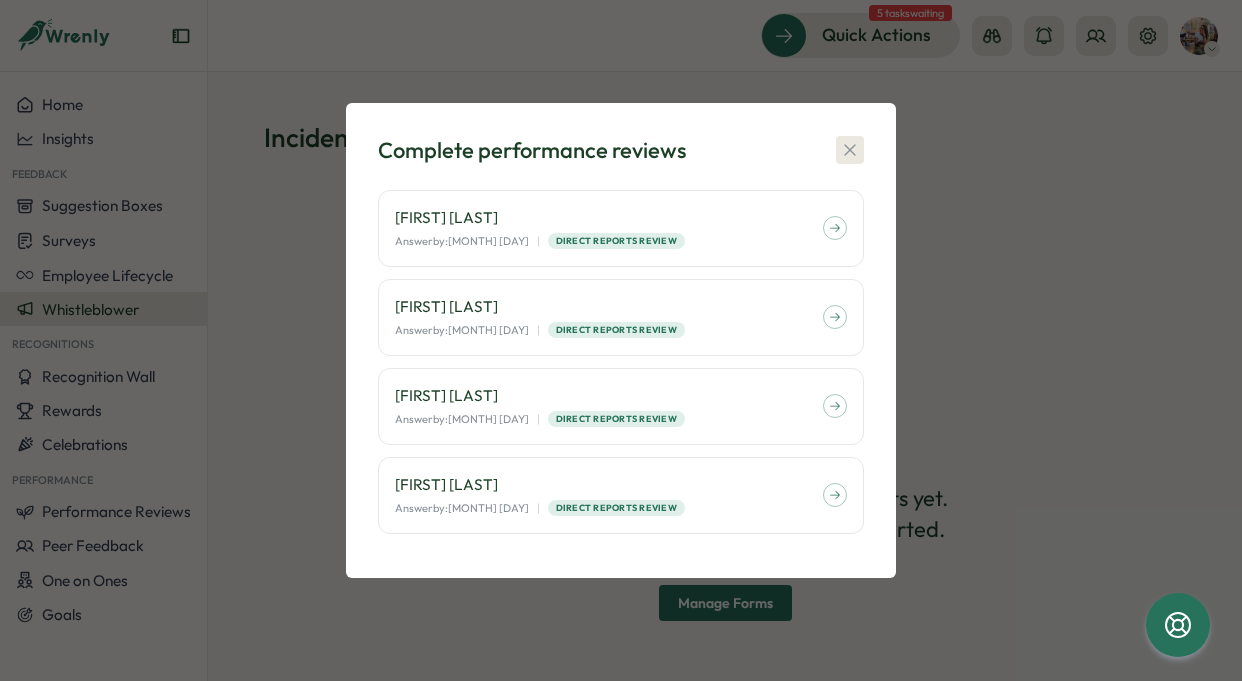click 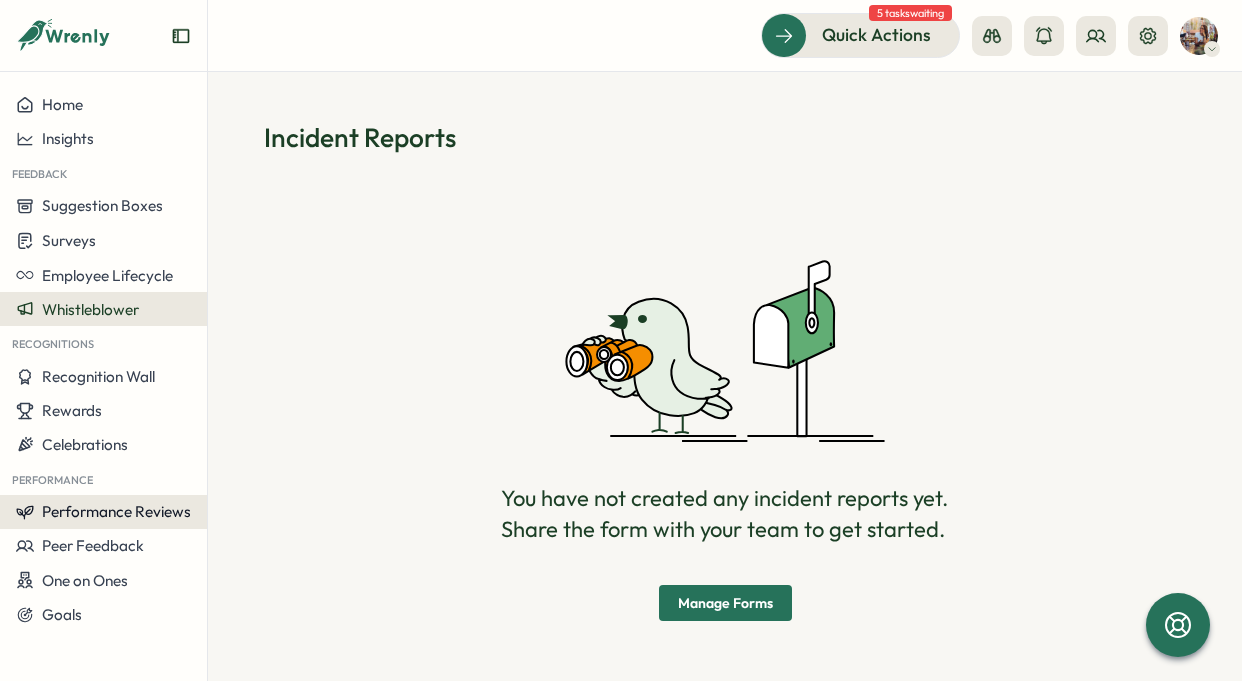 click on "Performance Reviews" at bounding box center (116, 511) 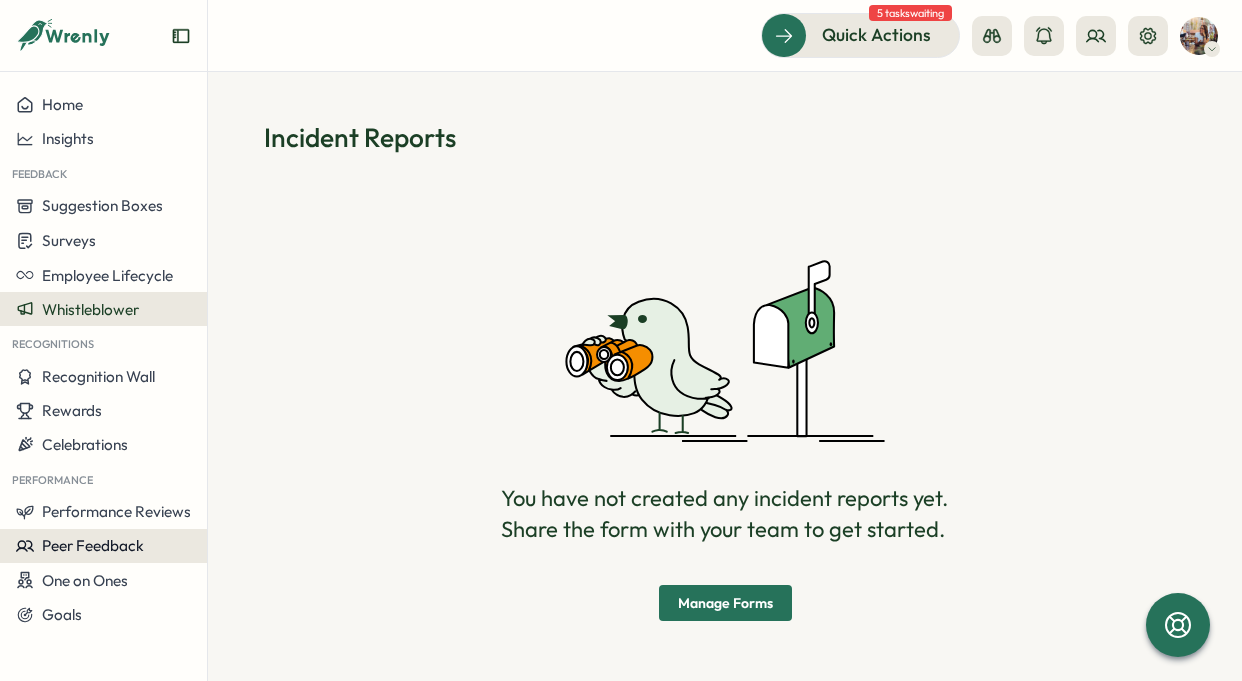 click on "Peer Feedback" at bounding box center (93, 545) 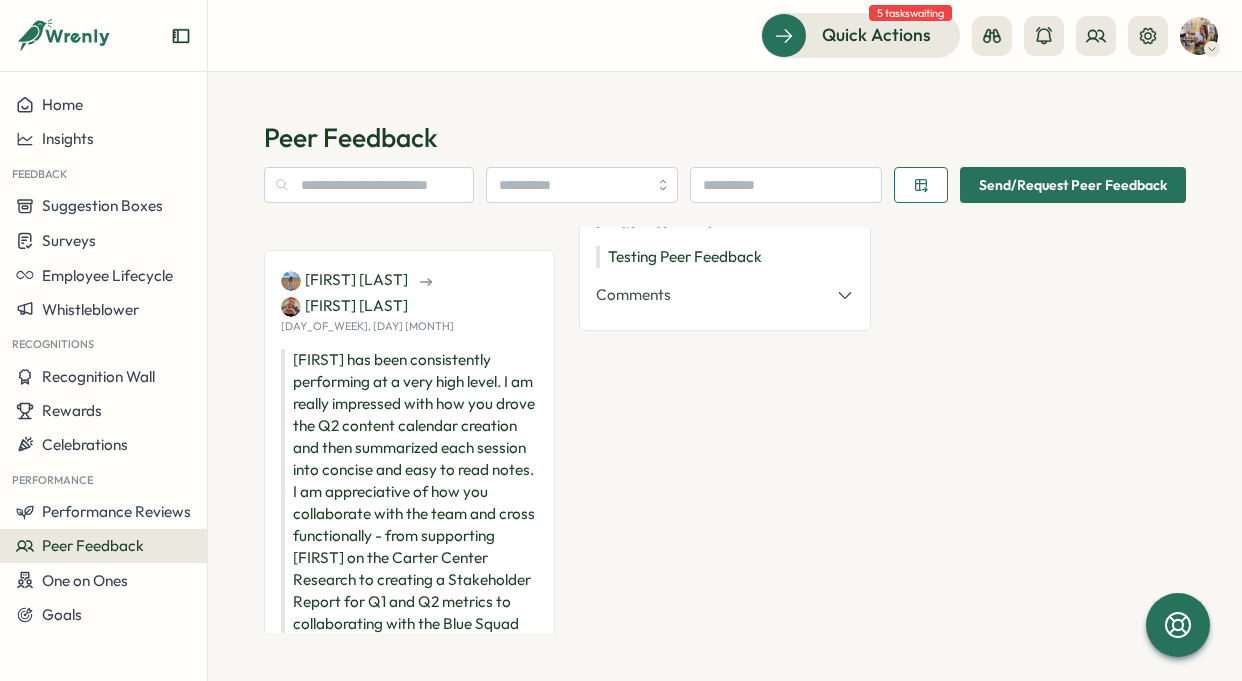 scroll, scrollTop: 1311, scrollLeft: 0, axis: vertical 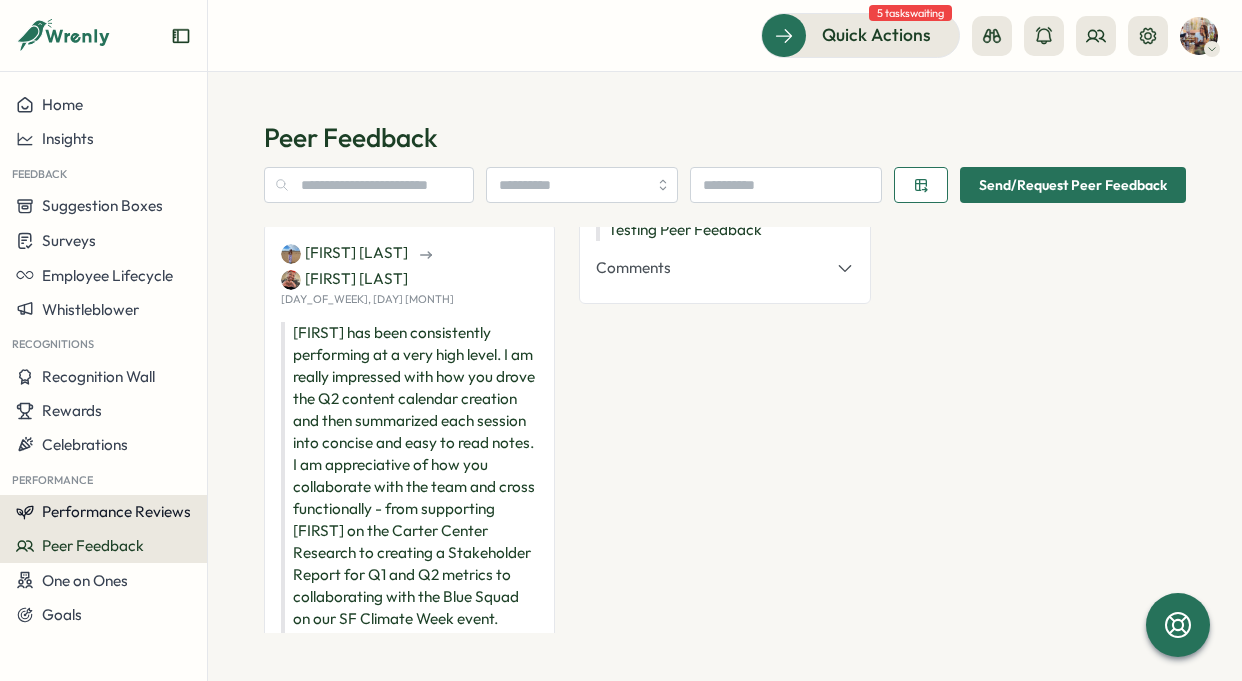 click on "Performance Reviews" at bounding box center (116, 511) 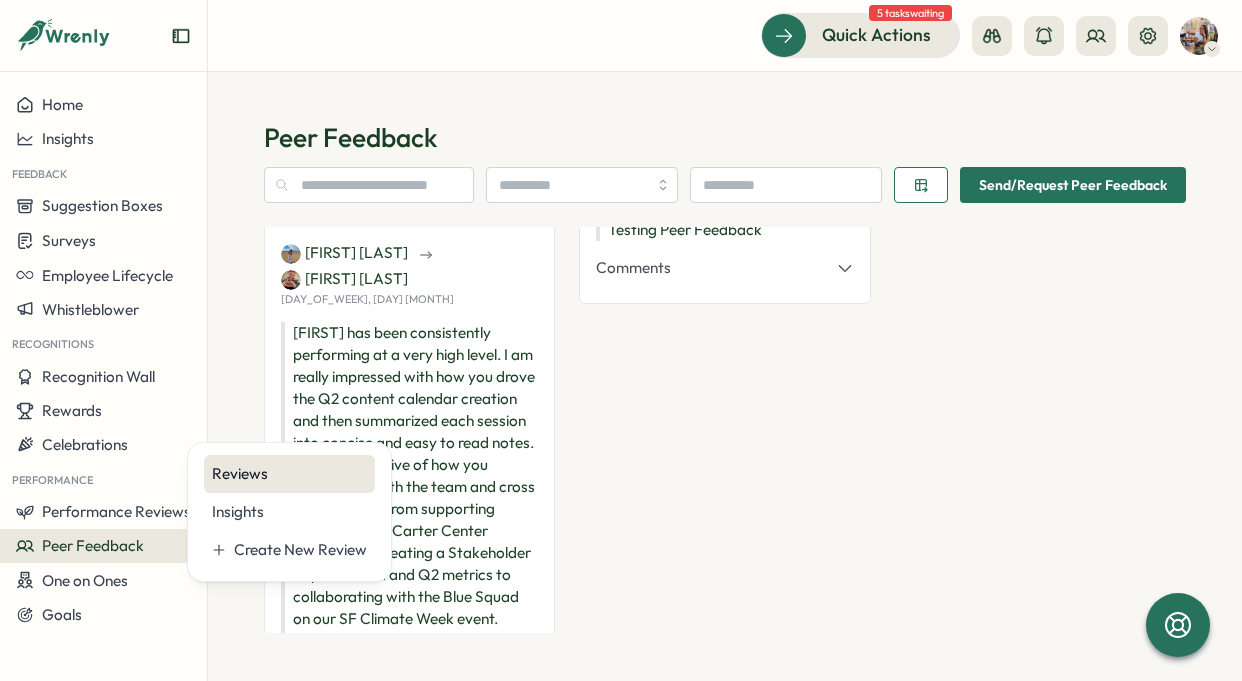 click on "Reviews" at bounding box center [289, 474] 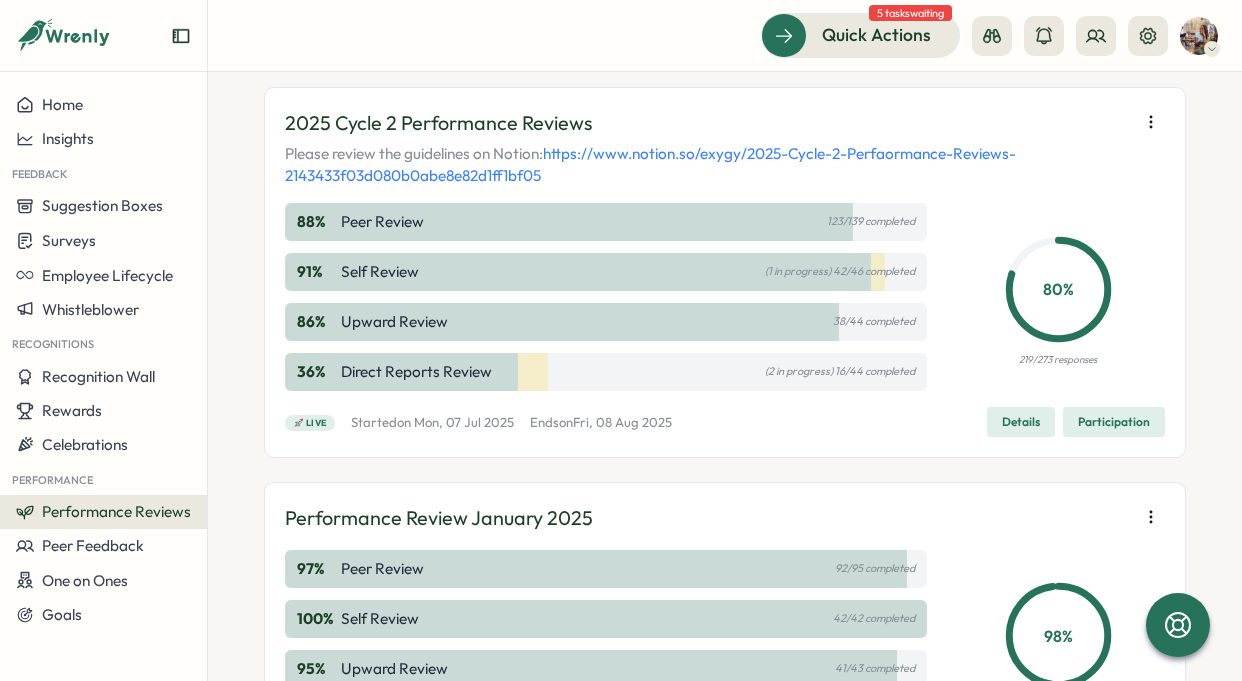 scroll, scrollTop: 0, scrollLeft: 0, axis: both 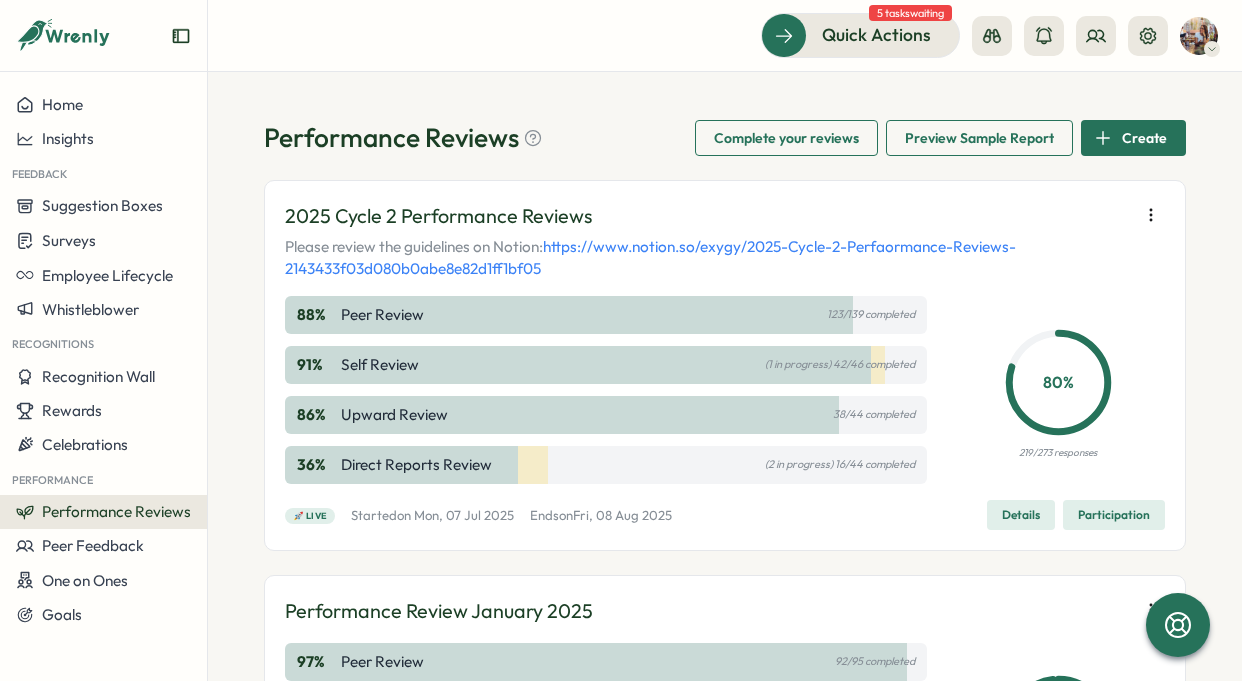 click on "Details" at bounding box center (1021, 515) 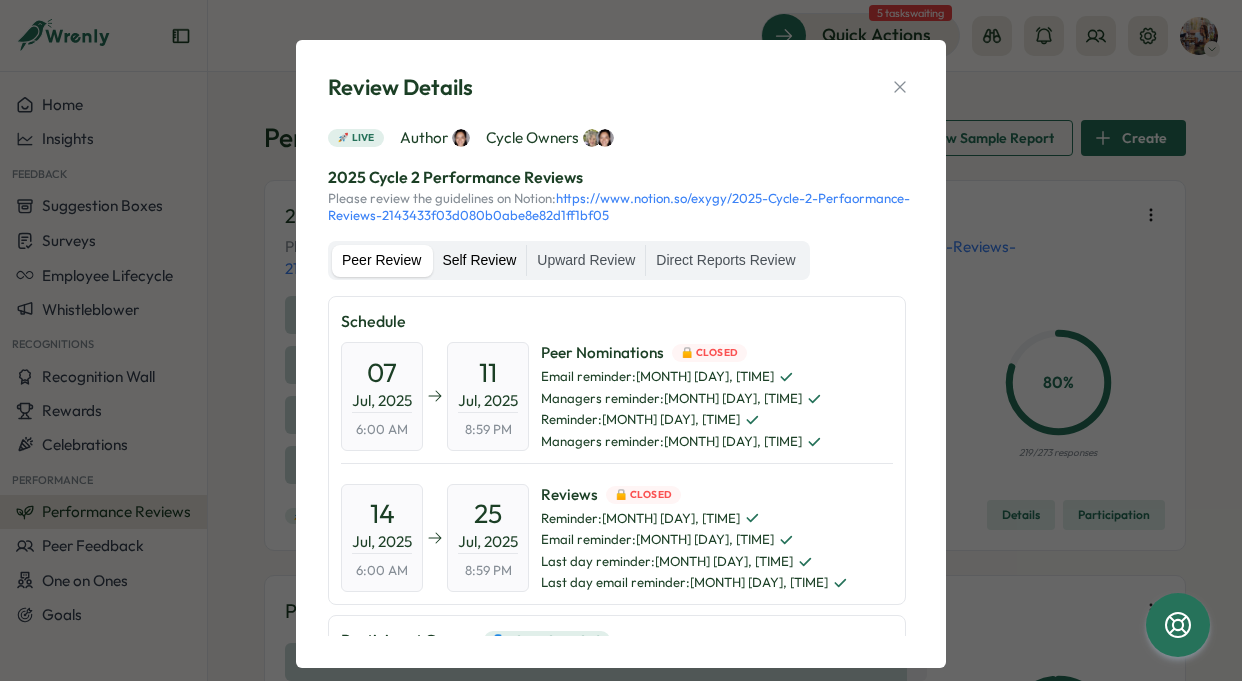 click on "Self Review" at bounding box center [479, 261] 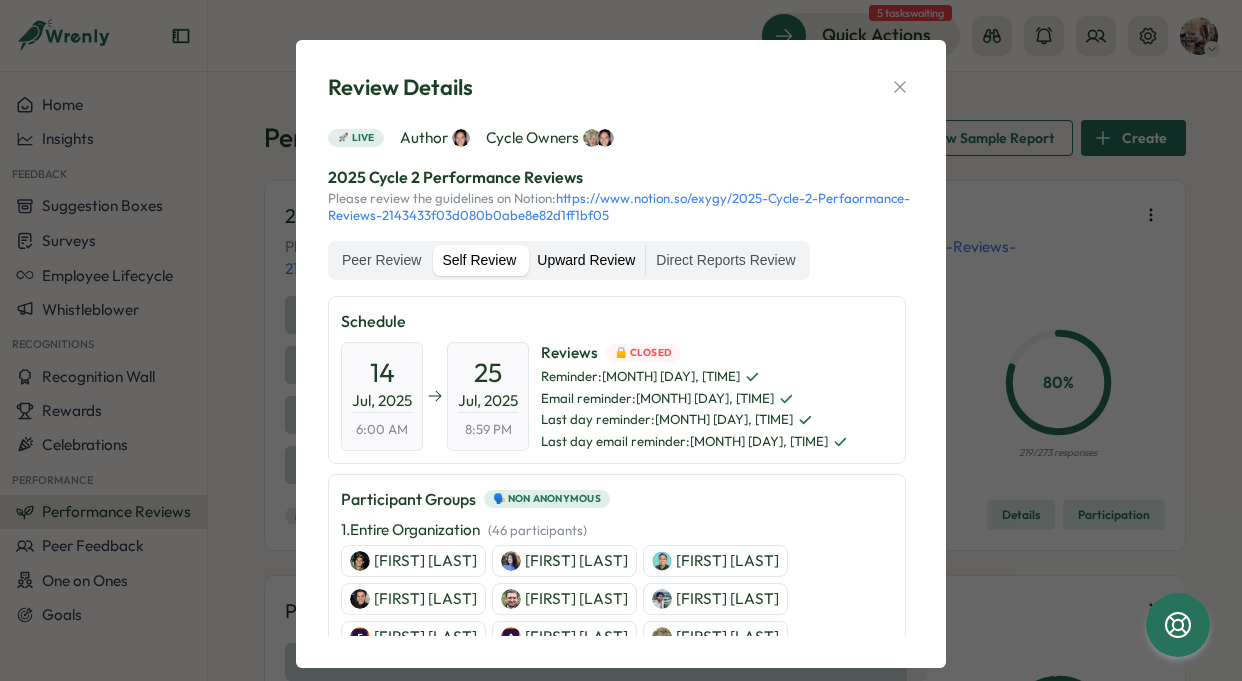 click on "Upward Review" at bounding box center (586, 261) 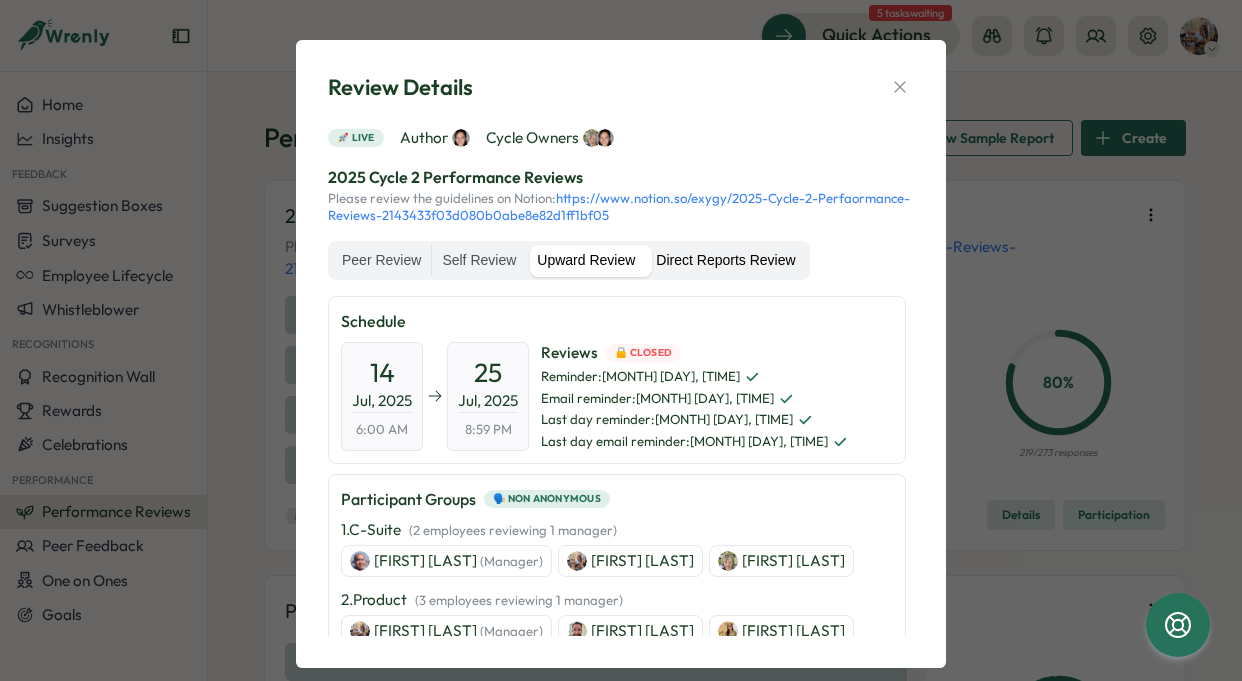 click on "Direct Reports Review" at bounding box center (725, 261) 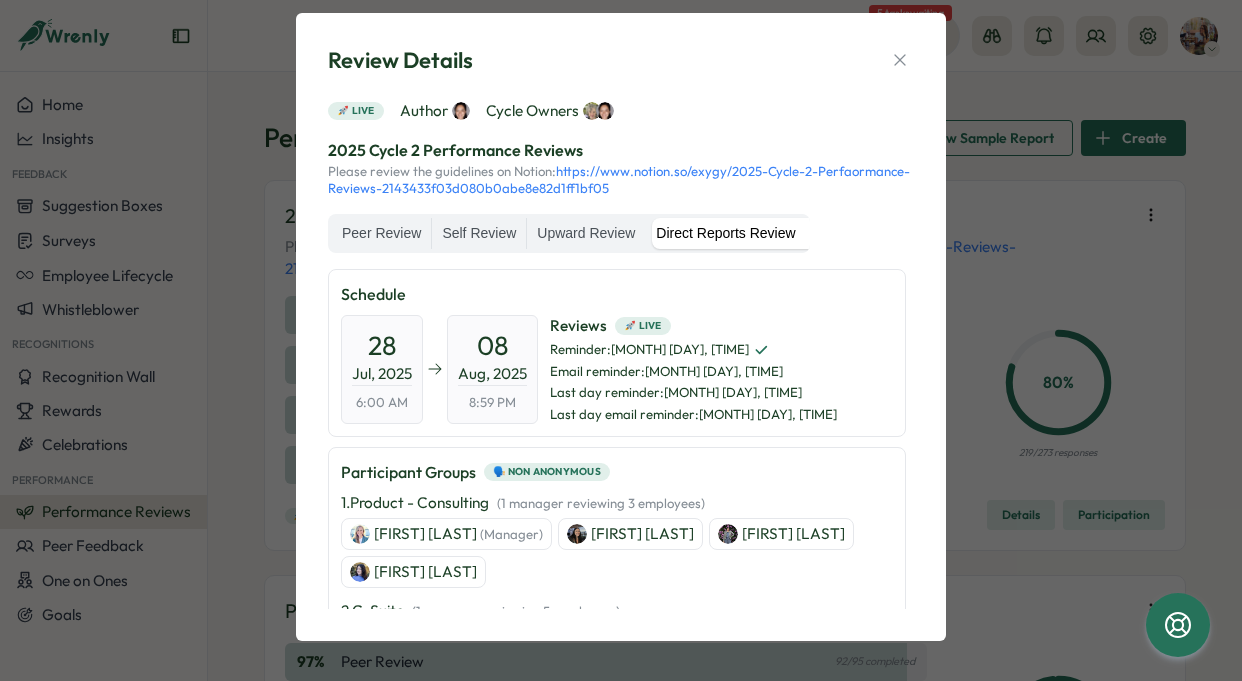 scroll, scrollTop: 0, scrollLeft: 0, axis: both 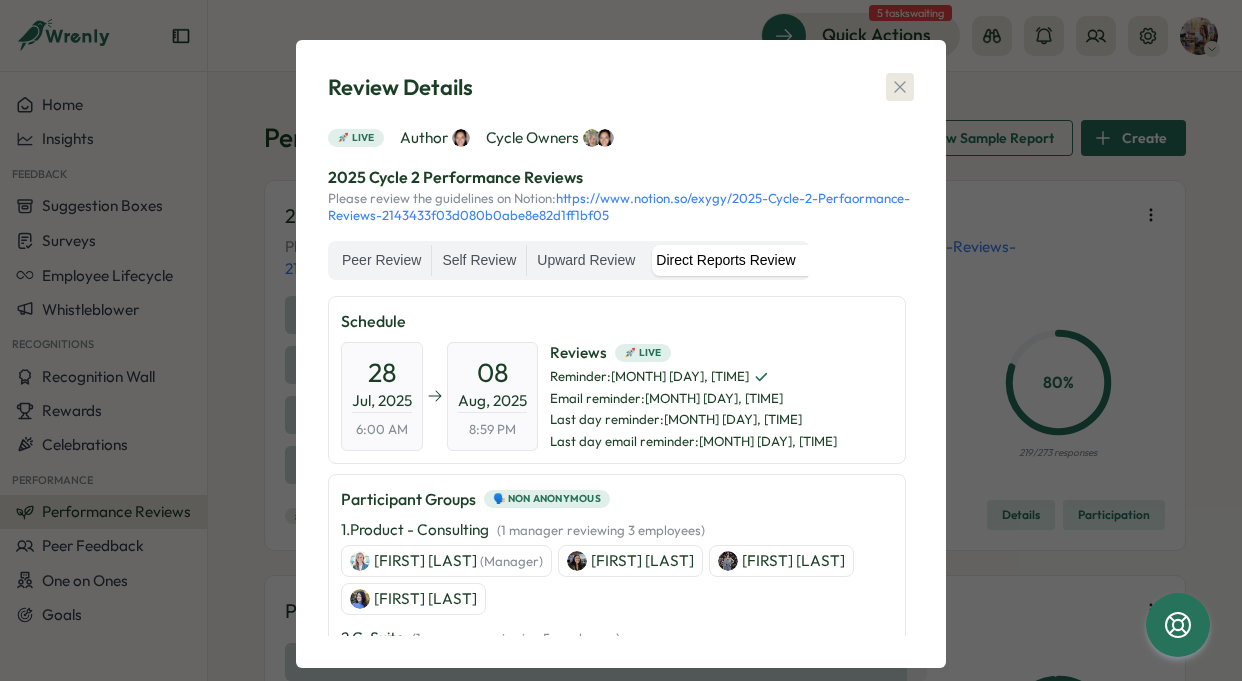 click 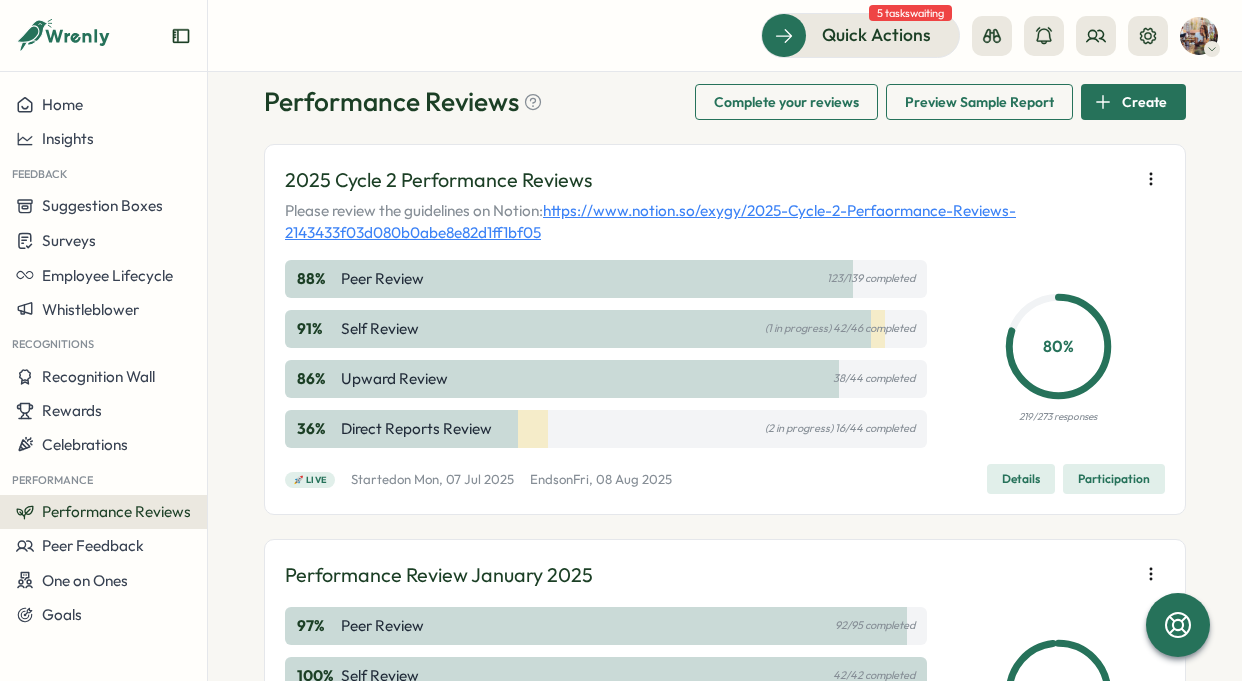 scroll, scrollTop: 0, scrollLeft: 0, axis: both 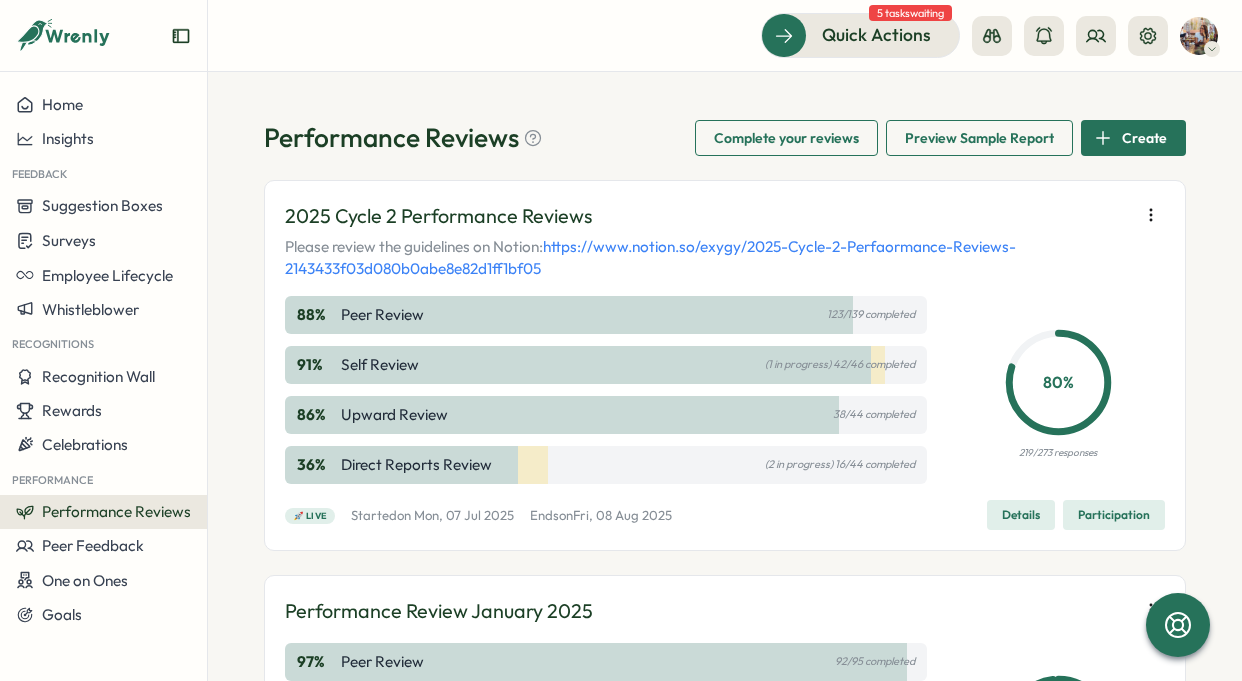 click 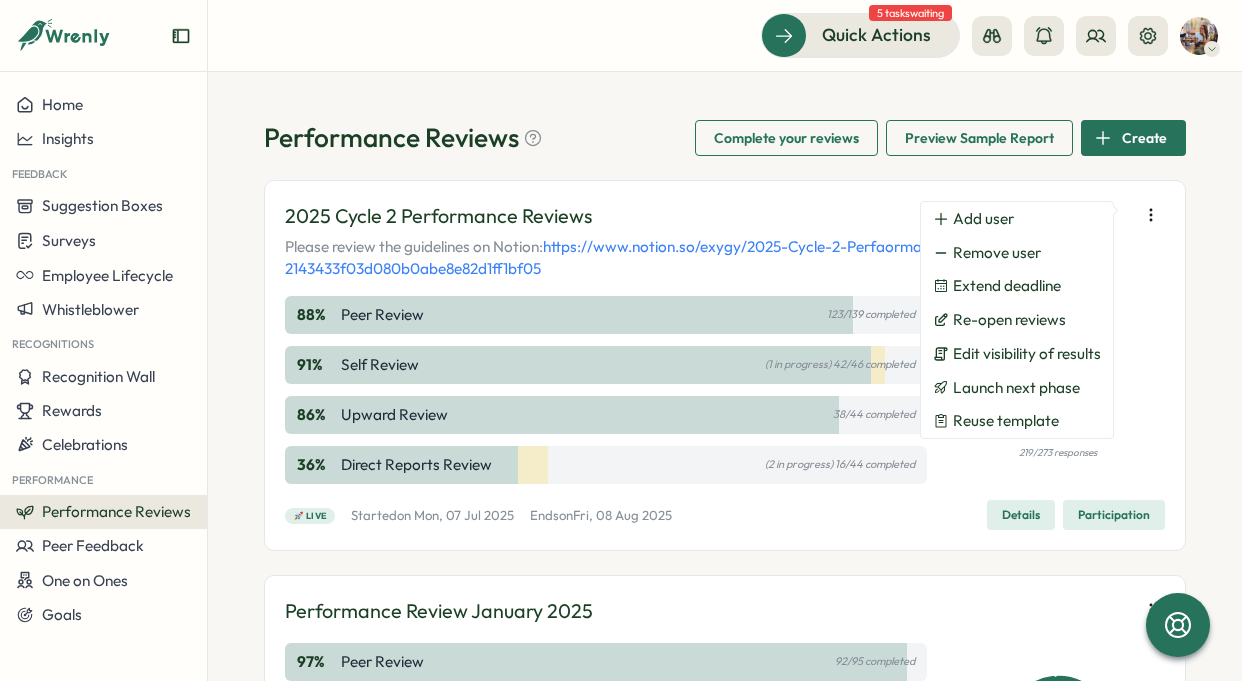 click on "2025 Cycle 2 Performance Reviews Please review the guidelines on Notion:  https://www.notion.so/exygy/2025-Cycle-2-Perfaormance-Reviews-2143433f03d080b0abe8e82d1ff1bf05 88 % Peer Review 123/139 completed 91 % Self Review (1 in progress) 42/46 completed 86 % Upward Review 38/44 completed 36 % Direct Reports Review (2 in progress) 16/44 completed 80 % 219/273 responses 🚀 Live Started  on   Mon, 07 Jul 2025 Ends  on  Fri, 08 Aug 2025 Details Participation" at bounding box center [725, 365] 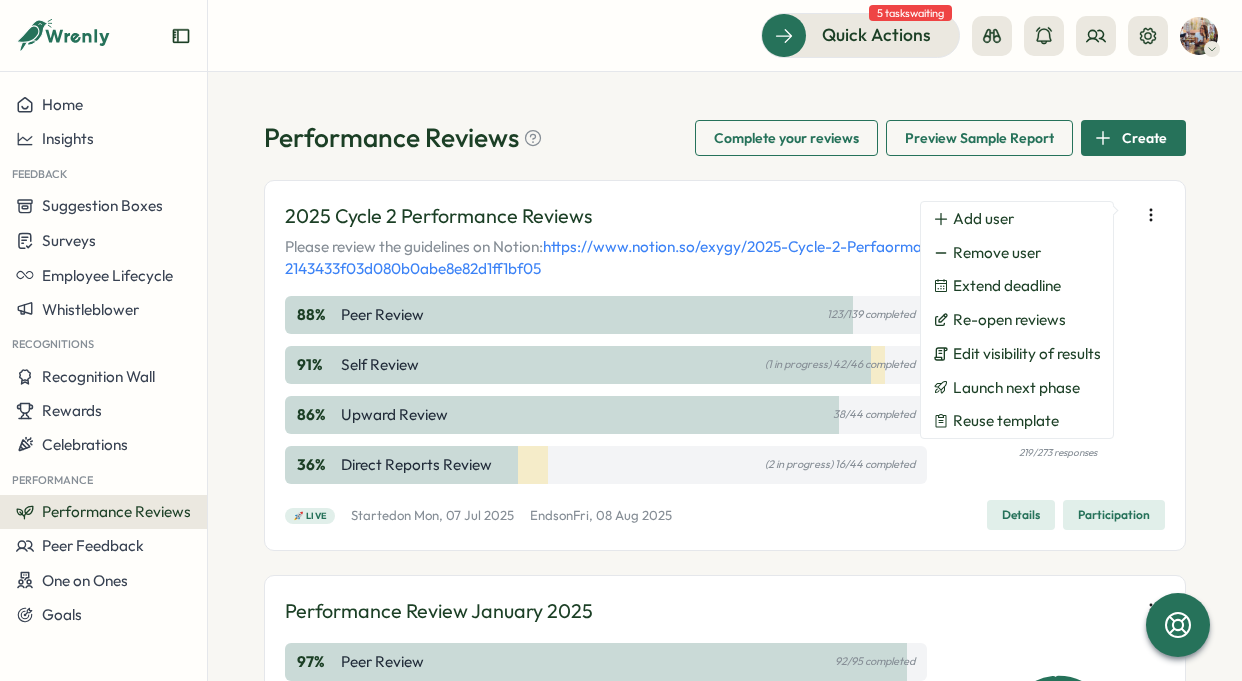 click on "Performance Reviews Complete your reviews Preview Sample Report Create 2025 Cycle 2 Performance Reviews Please review the guidelines on Notion:  https://www.notion.so/exygy/2025-Cycle-2-Perfaormance-Reviews-2143433f03d080b0abe8e82d1ff1bf05 88 % Peer Review 123/139 completed 91 % Self Review (1 in progress) 42/46 completed 86 % Upward Review 38/44 completed 36 % Direct Reports Review (2 in progress) 16/44 completed 80 % 219/273 responses 🚀 Live Started  on   Mon, 07 Jul 2025 Ends  on  Fri, 08 Aug 2025 Details Participation Performance Review January 2025 97 % Peer Review 92/95 completed 100 % Self Review 42/42 completed 95 % Upward Review 41/43 completed 100 % Direct Reports Review 42/42 completed 98 % 217/222 responses 🔒 Closed Started  on   Mon, 27 Jan 2025 Ended  on  Fri, 28 Feb 2025 Details Participation" at bounding box center (725, 376) 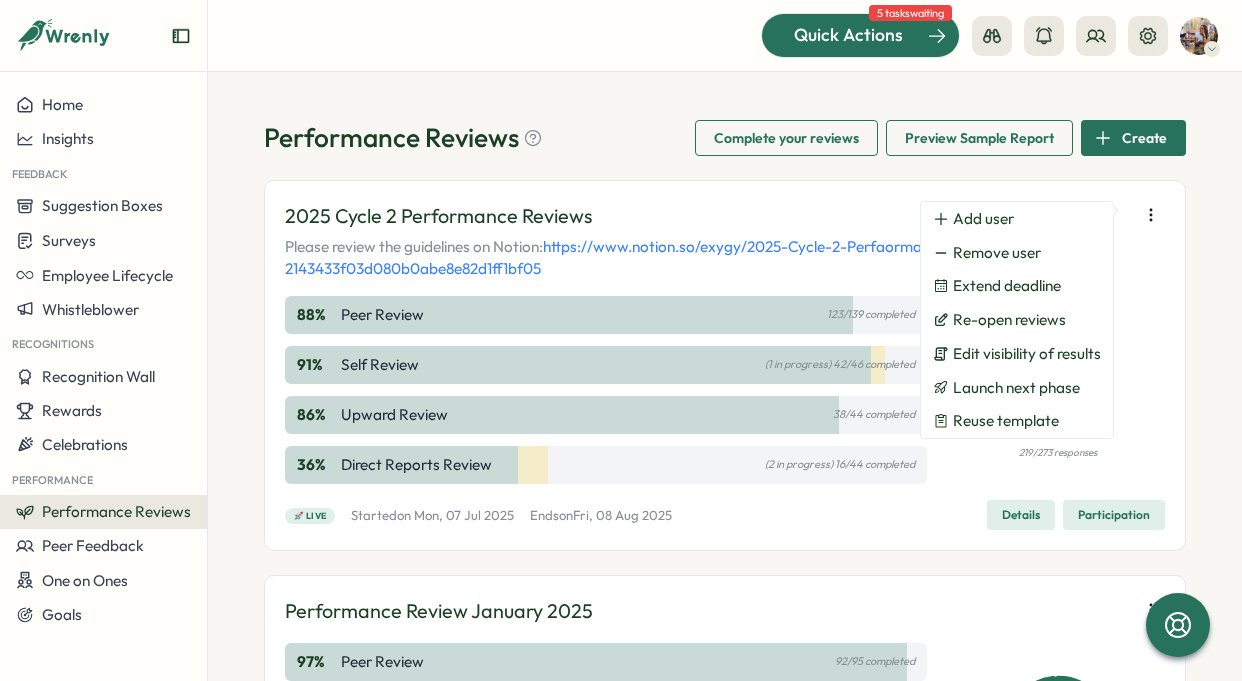 click on "Quick Actions" at bounding box center (848, 35) 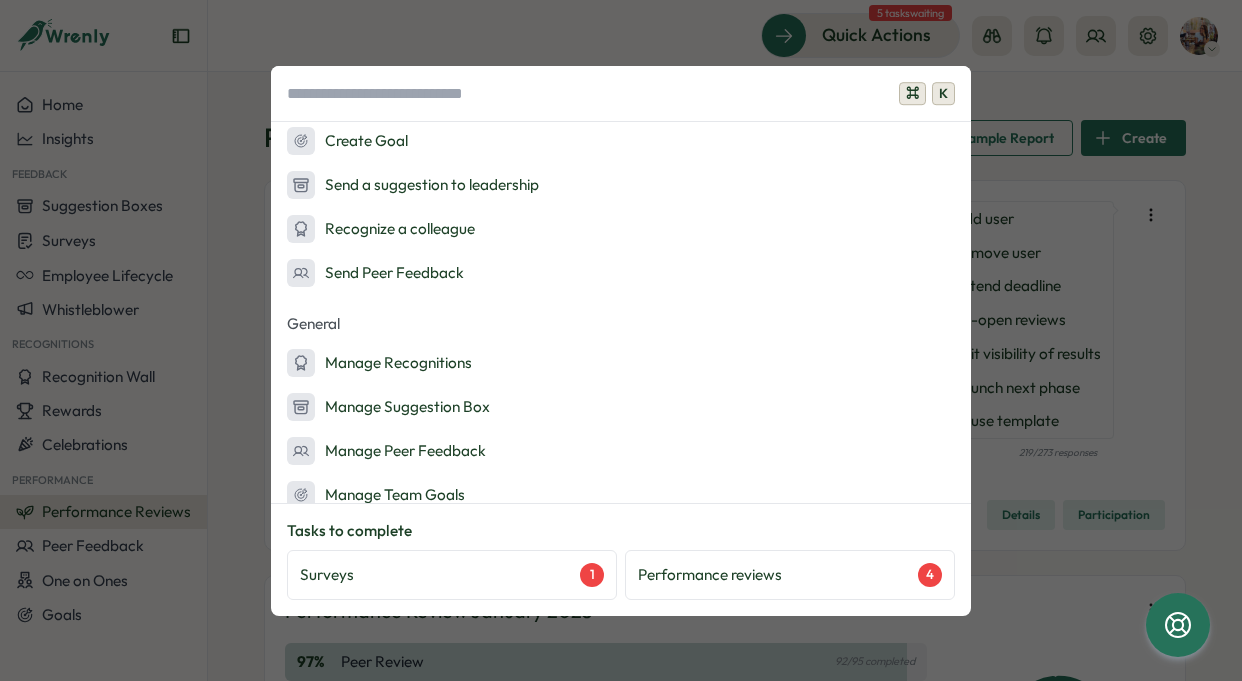 scroll, scrollTop: 0, scrollLeft: 0, axis: both 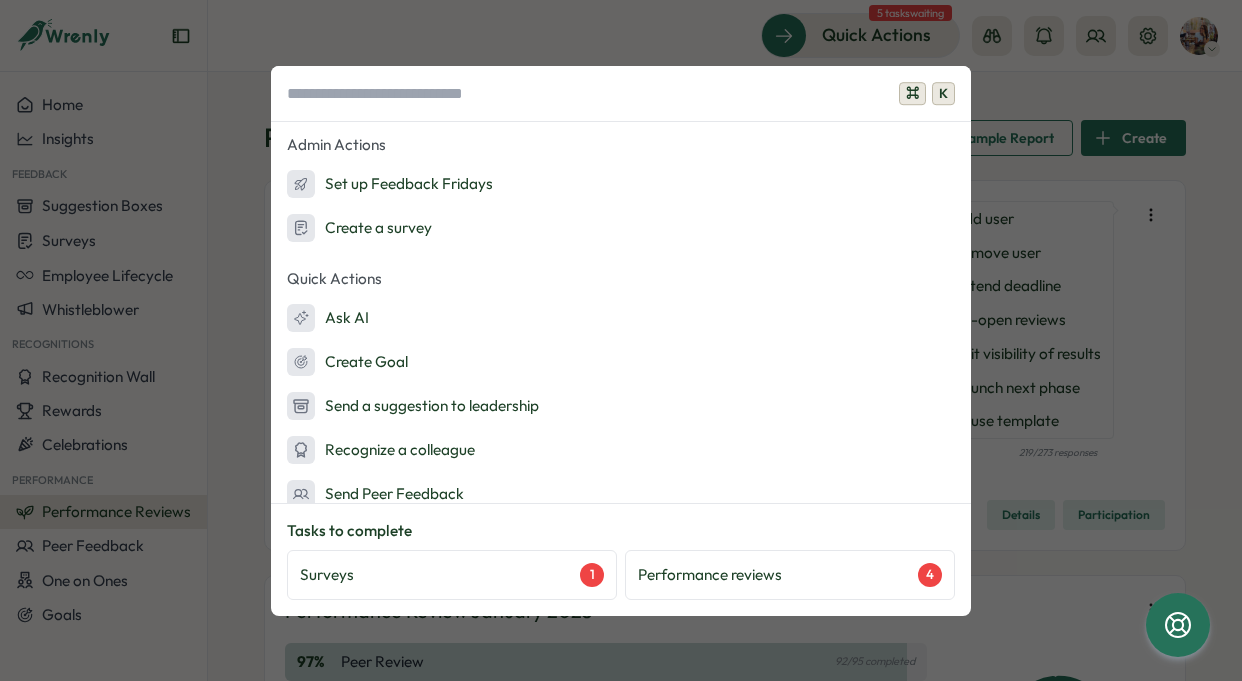 click on "⌘ K Admin Actions Set up Feedback Fridays Create a survey Quick Actions Ask AI Create Goal Send a suggestion to leadership Recognize a colleague Send Peer Feedback General Manage Recognitions Manage Suggestion Box Manage Peer Feedback Manage Team Goals My Goals My Activity Open Settings Open Notifications Tasks to complete Surveys 1 Performance reviews 4" at bounding box center [621, 340] 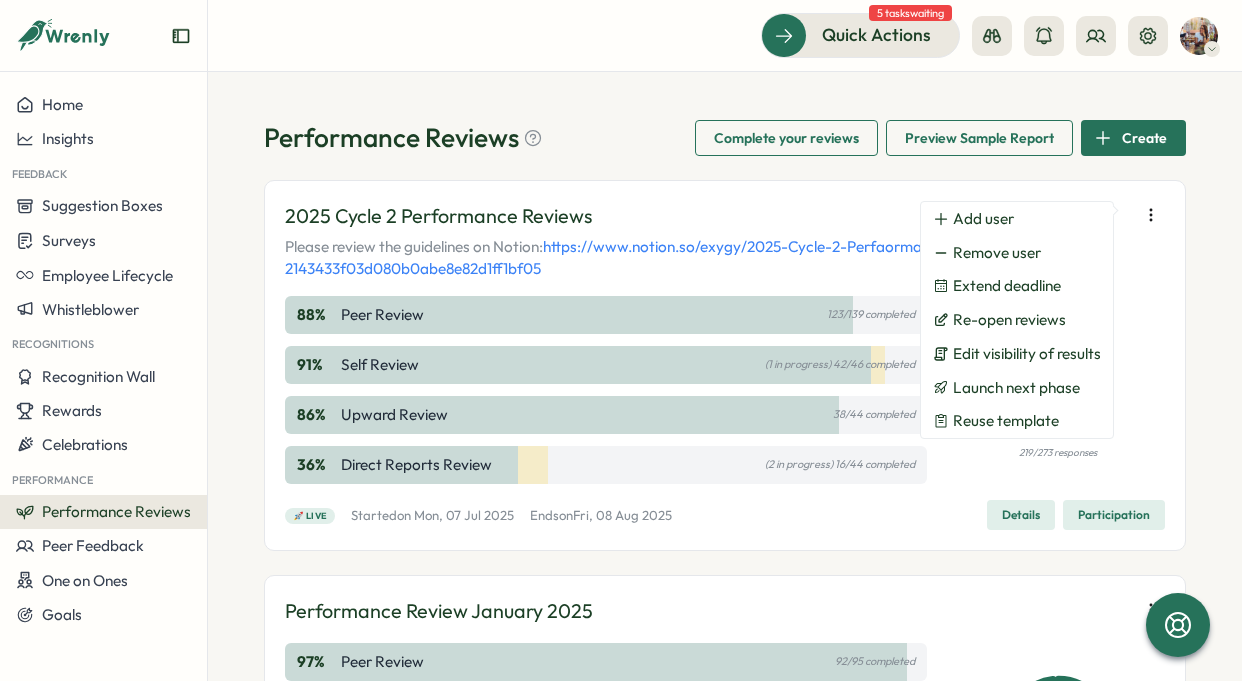 click on "Complete your reviews" at bounding box center (786, 138) 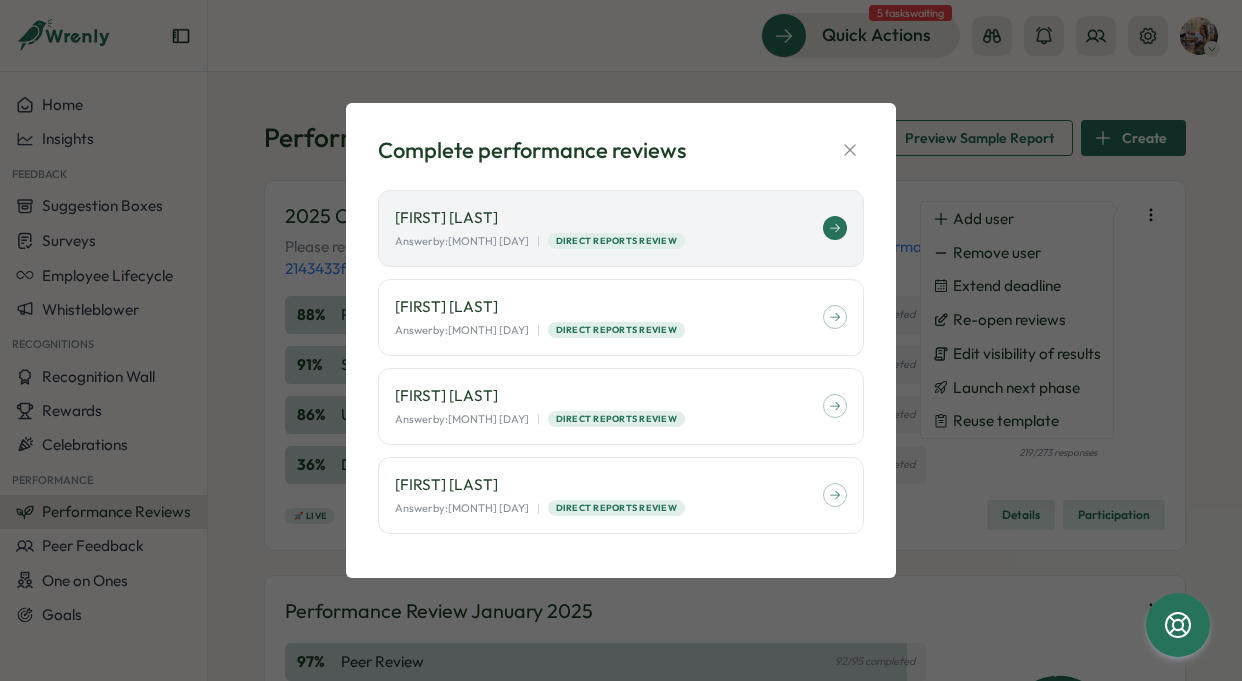 click on "[FIRST] [LAST]   Answer  by:  [MONTH] [DAY] | [ROLE] [ROLE]" at bounding box center [609, 228] 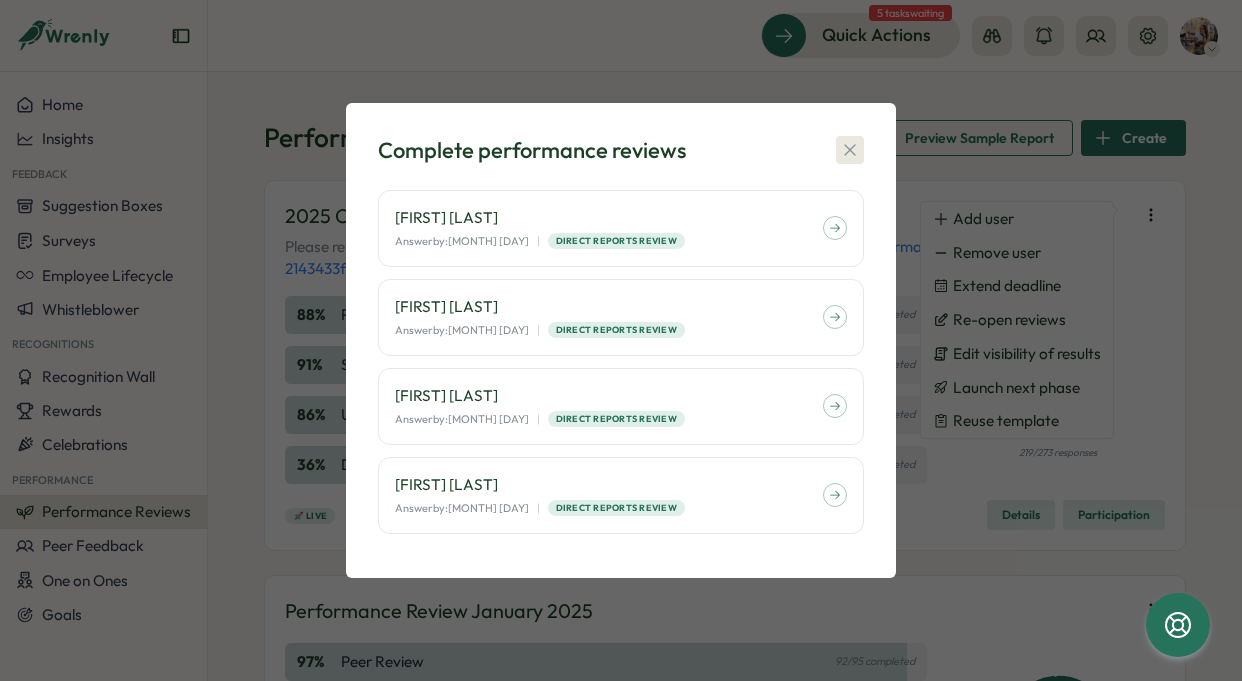 click 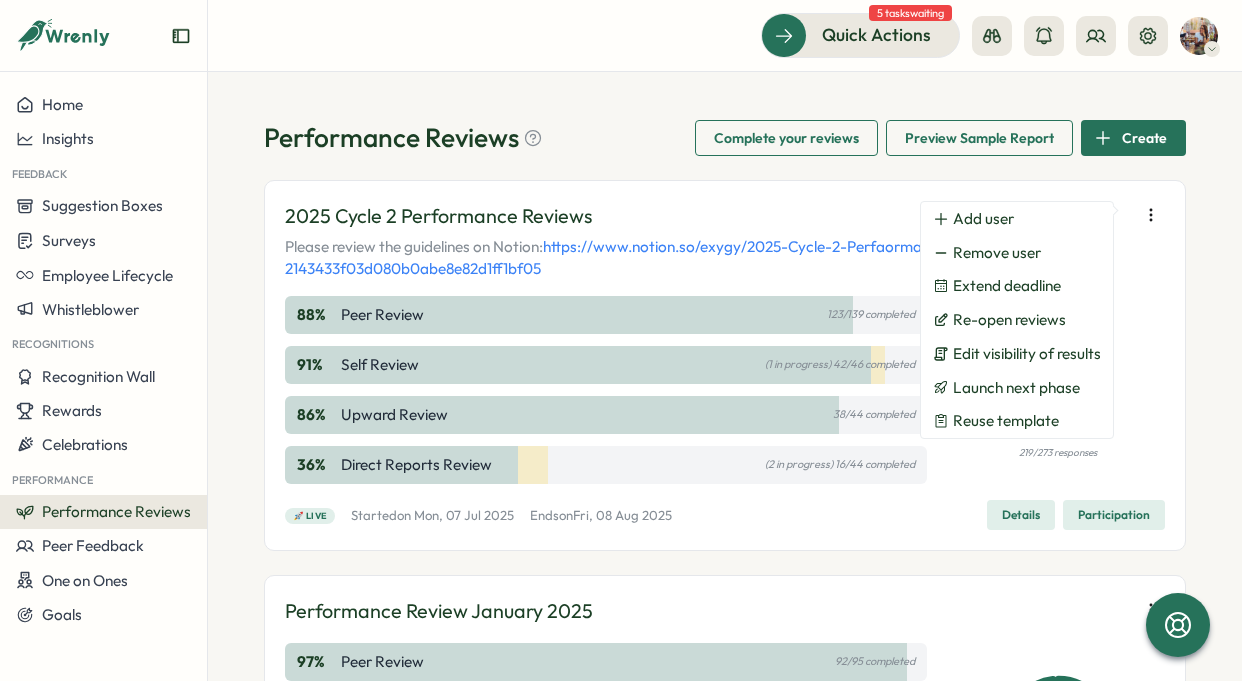 click on "Performance Reviews Complete your reviews Preview Sample Report Create 2025 Cycle 2 Performance Reviews Please review the guidelines on Notion:  https://www.notion.so/exygy/2025-Cycle-2-Perfaormance-Reviews-2143433f03d080b0abe8e82d1ff1bf05 88 % Peer Review 123/139 completed 91 % Self Review (1 in progress) 42/46 completed 86 % Upward Review 38/44 completed 36 % Direct Reports Review (2 in progress) 16/44 completed 80 % 219/273 responses 🚀 Live Started  on   Mon, 07 Jul 2025 Ends  on  Fri, 08 Aug 2025 Details Participation Performance Review January 2025 97 % Peer Review 92/95 completed 100 % Self Review 42/42 completed 95 % Upward Review 41/43 completed 100 % Direct Reports Review 42/42 completed 98 % 217/222 responses 🔒 Closed Started  on   Mon, 27 Jan 2025 Ended  on  Fri, 28 Feb 2025 Details Participation" at bounding box center (725, 376) 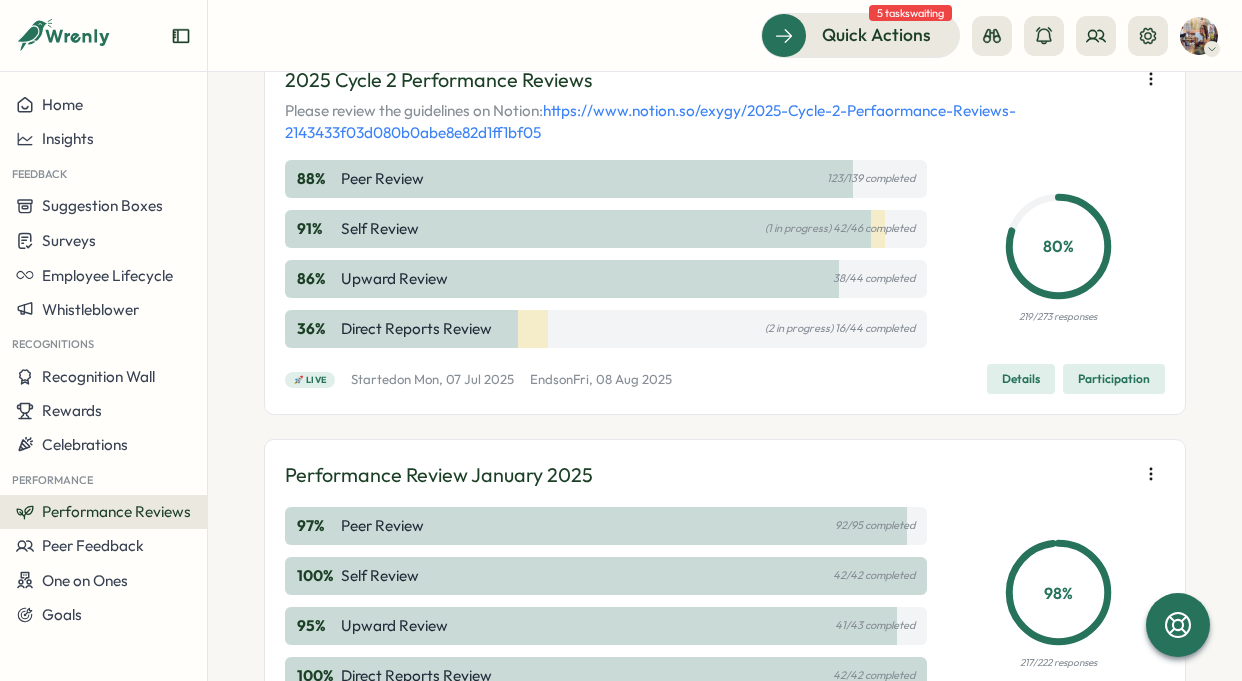 scroll, scrollTop: 0, scrollLeft: 0, axis: both 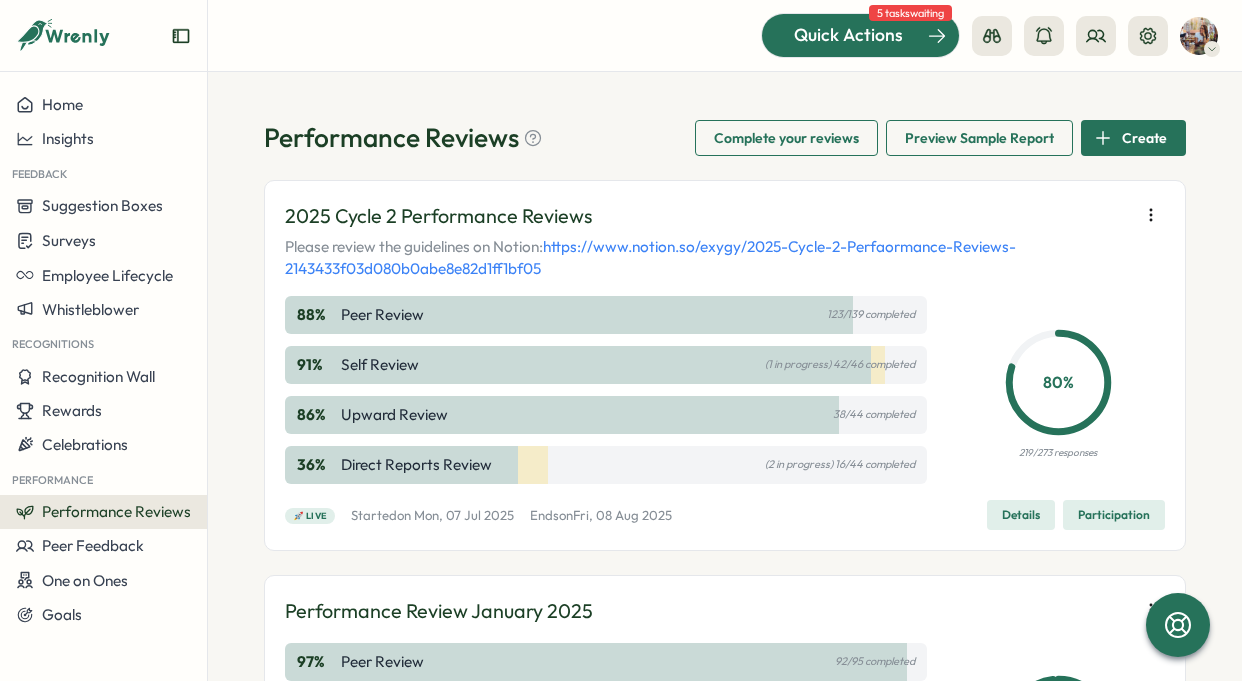 click on "Quick Actions" at bounding box center [848, 35] 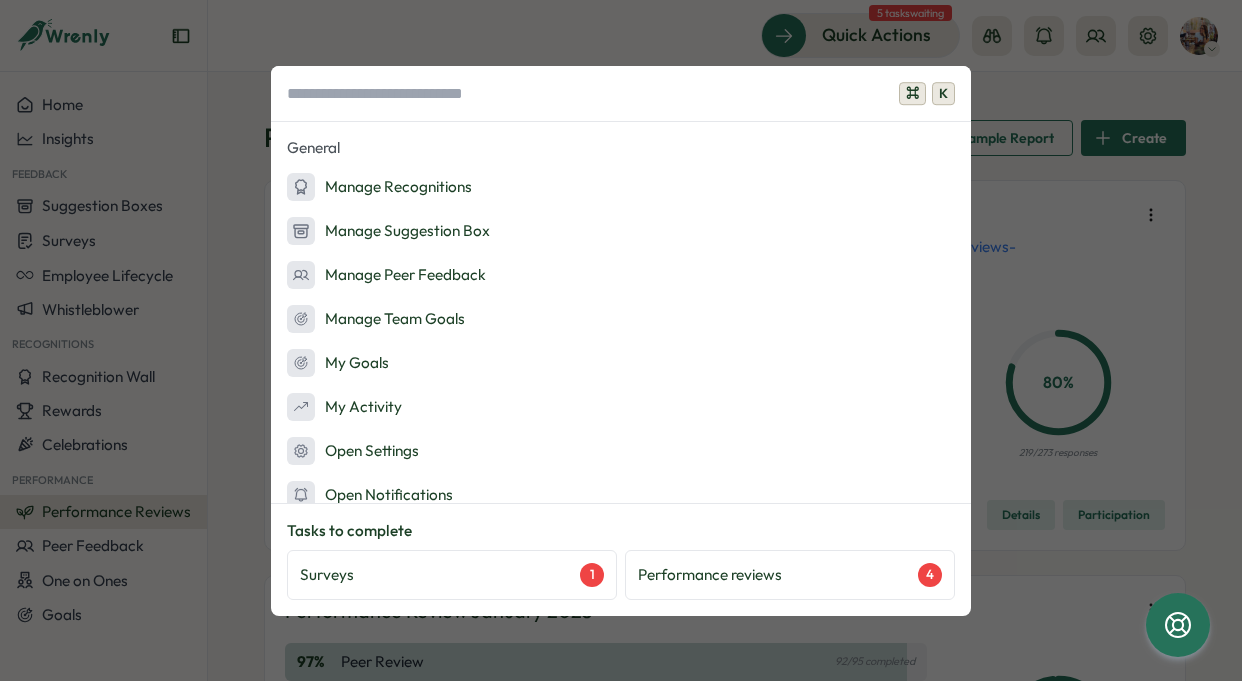 scroll, scrollTop: 417, scrollLeft: 0, axis: vertical 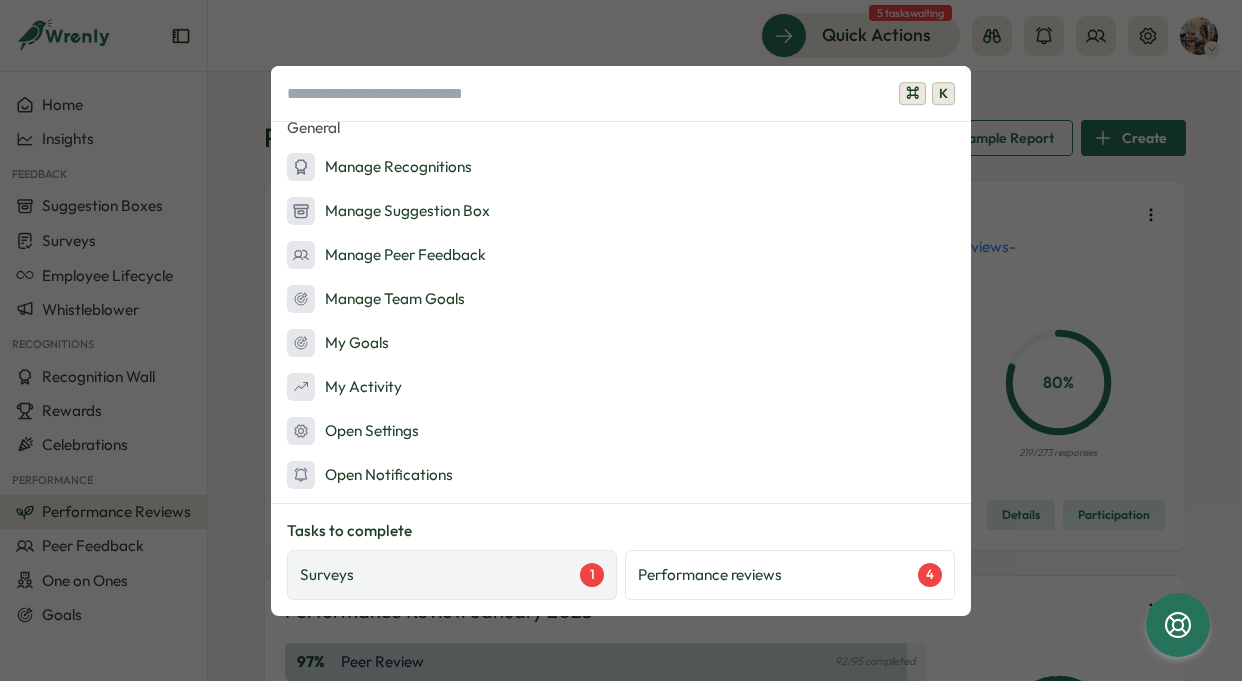 click on "Surveys 1" at bounding box center [452, 575] 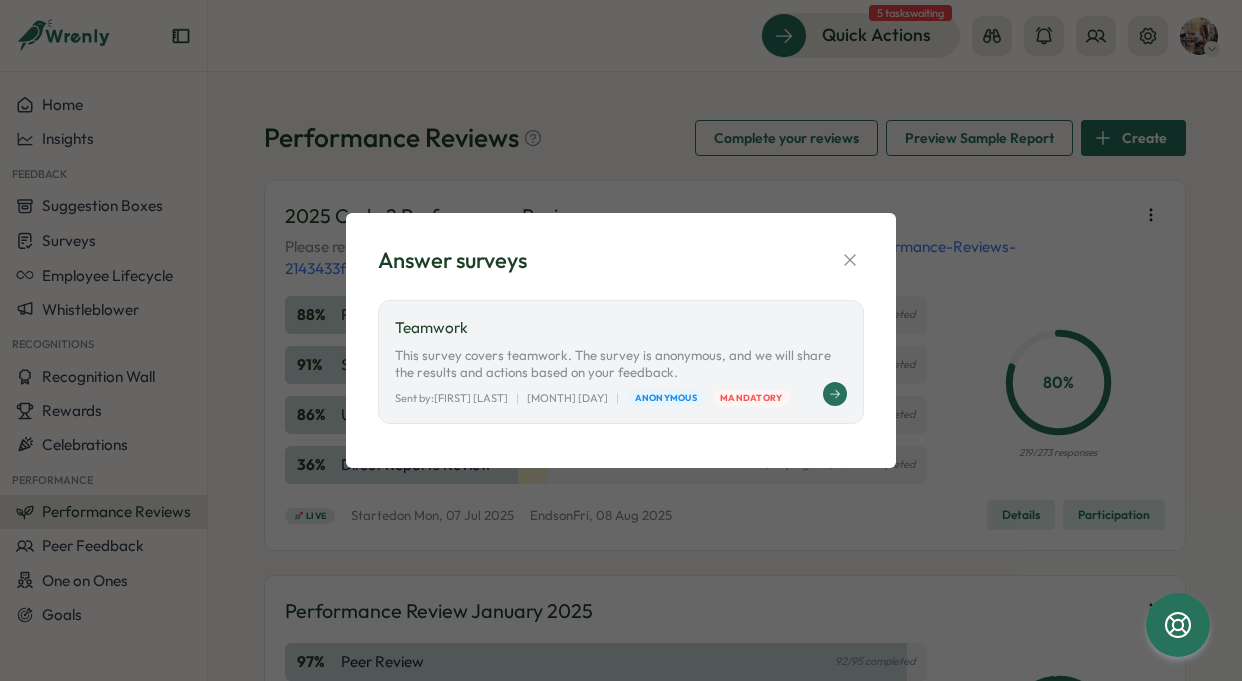 click on "This survey covers teamwork. The survey is anonymous, and we will share the results and actions based on your feedback." at bounding box center (621, 364) 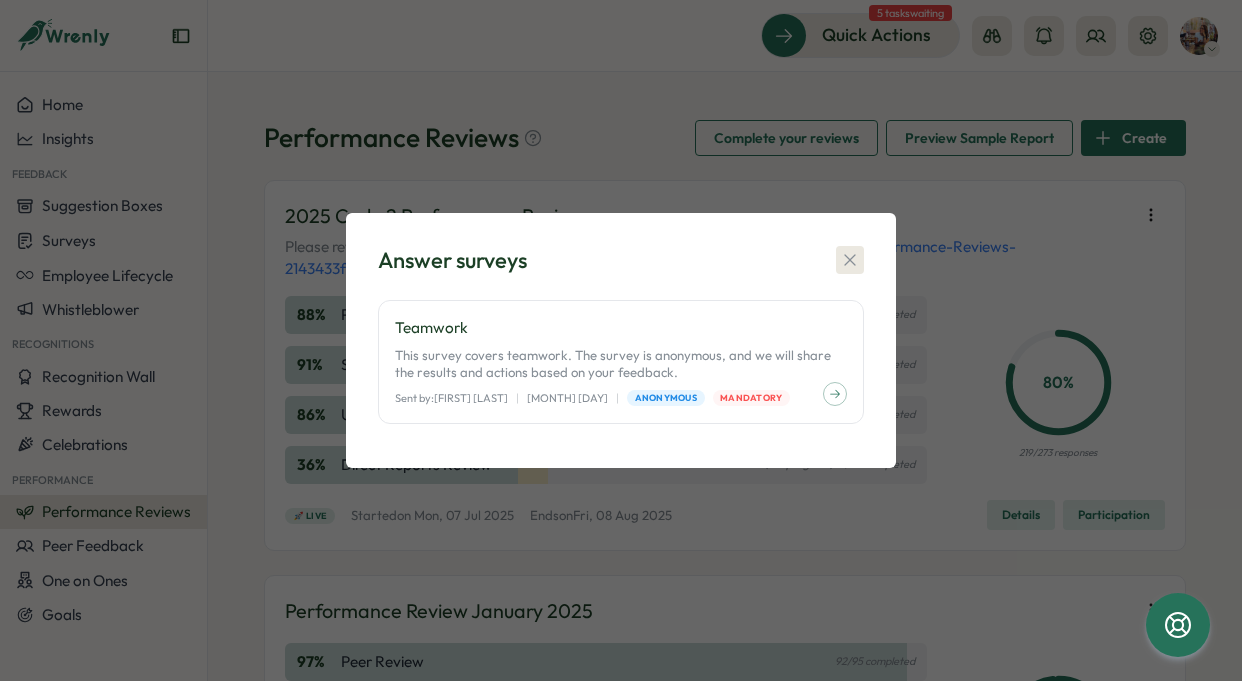 click 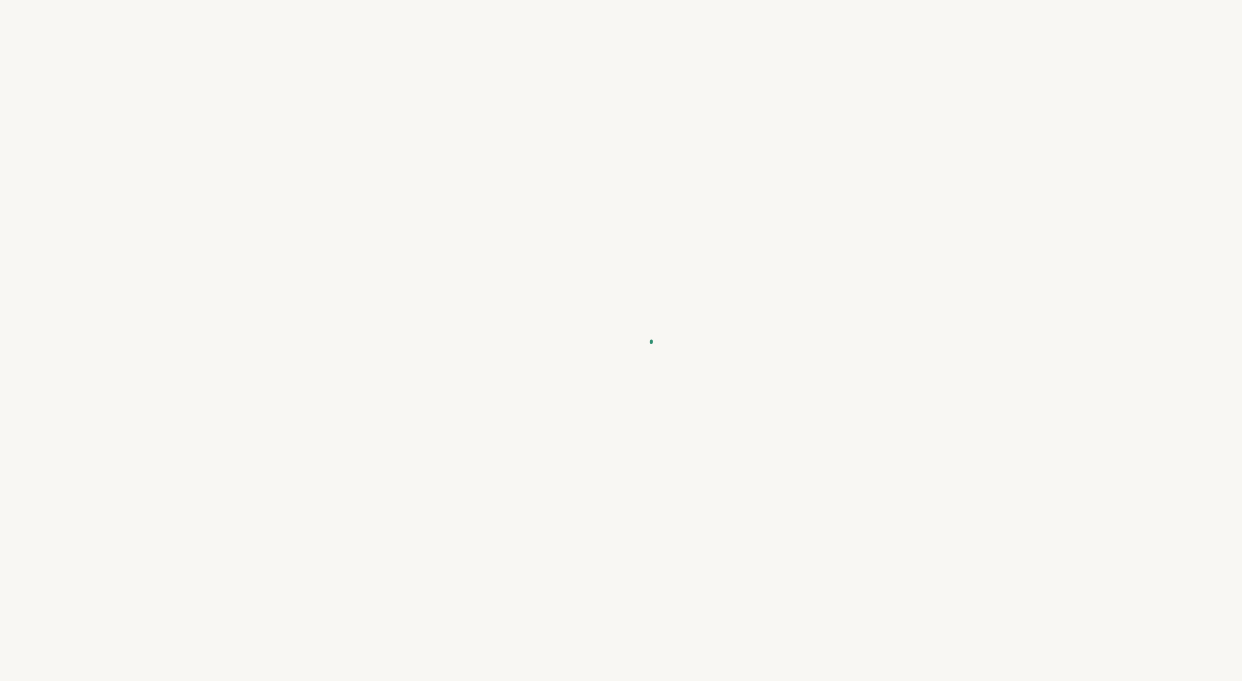 scroll, scrollTop: 0, scrollLeft: 0, axis: both 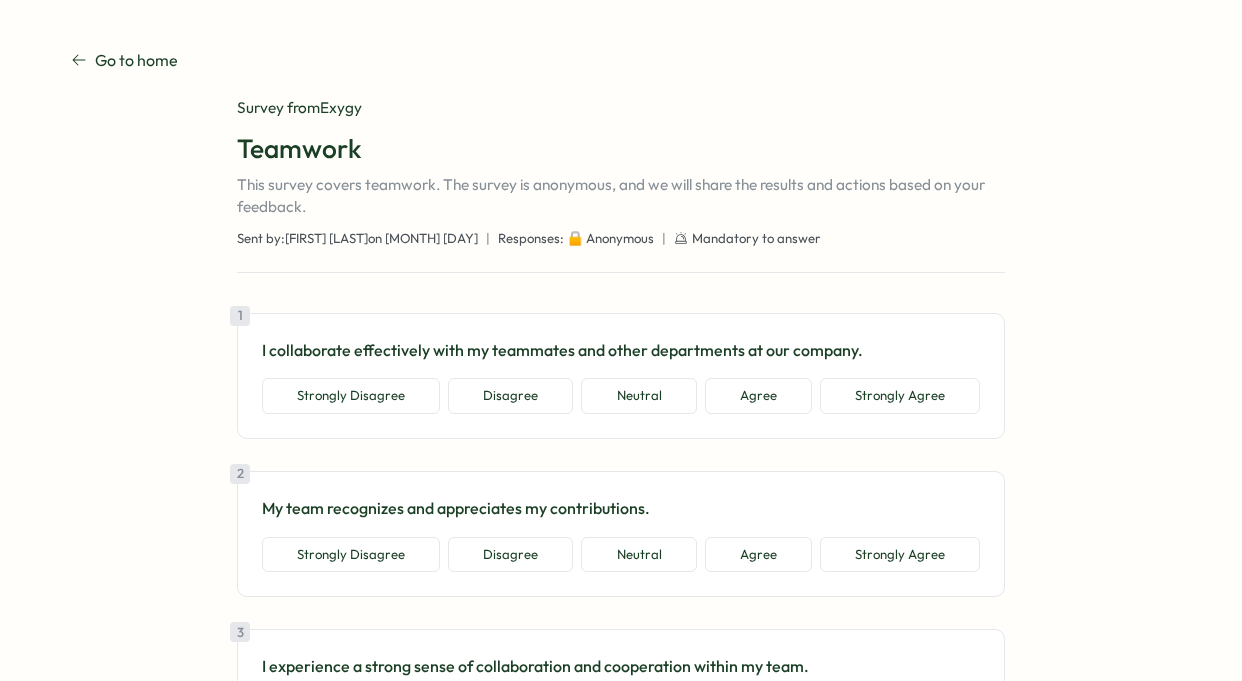click on "Go to home" at bounding box center [136, 60] 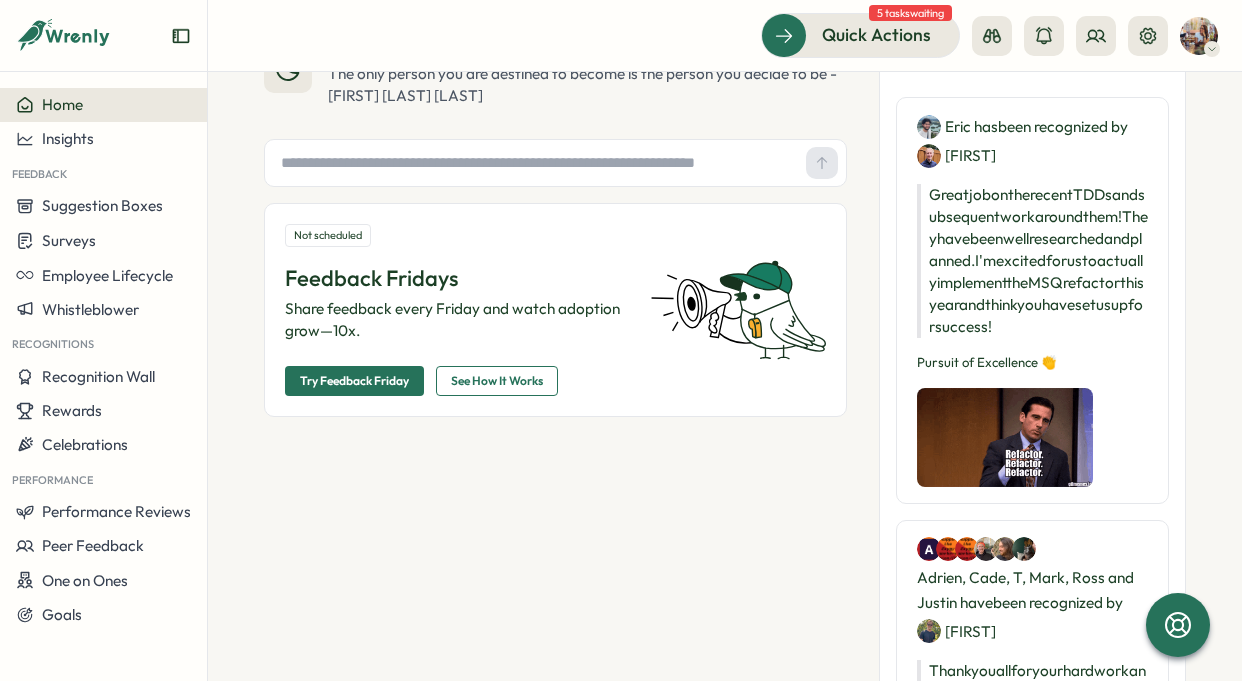 scroll, scrollTop: 0, scrollLeft: 0, axis: both 